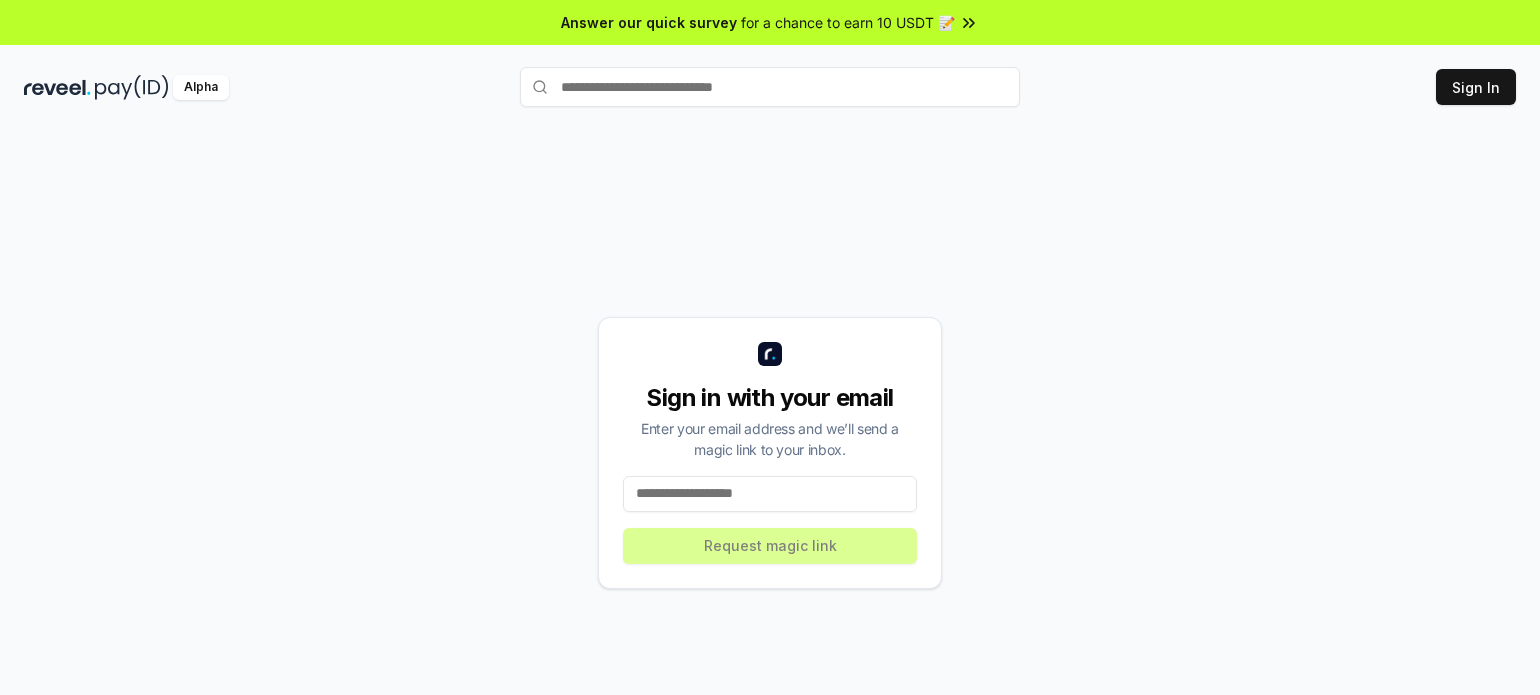 scroll, scrollTop: 0, scrollLeft: 0, axis: both 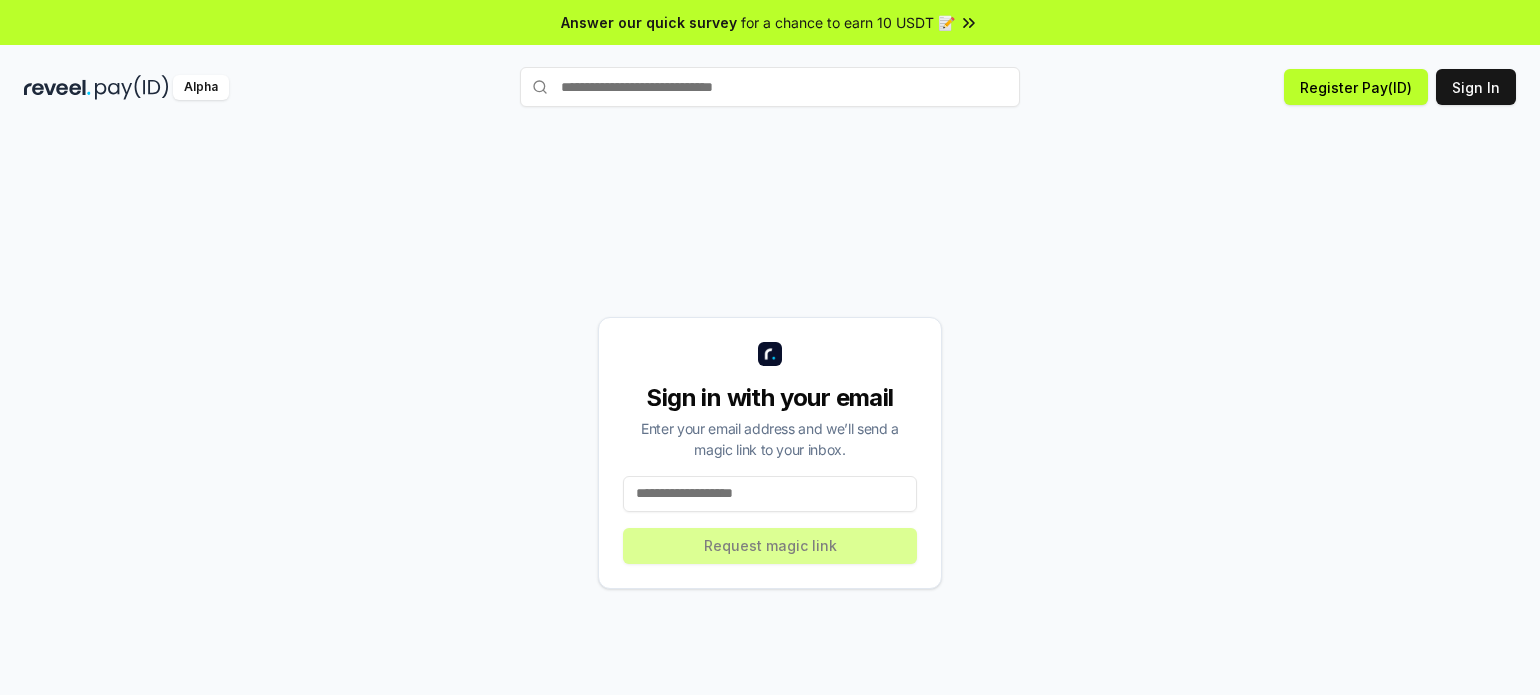 click at bounding box center (770, 494) 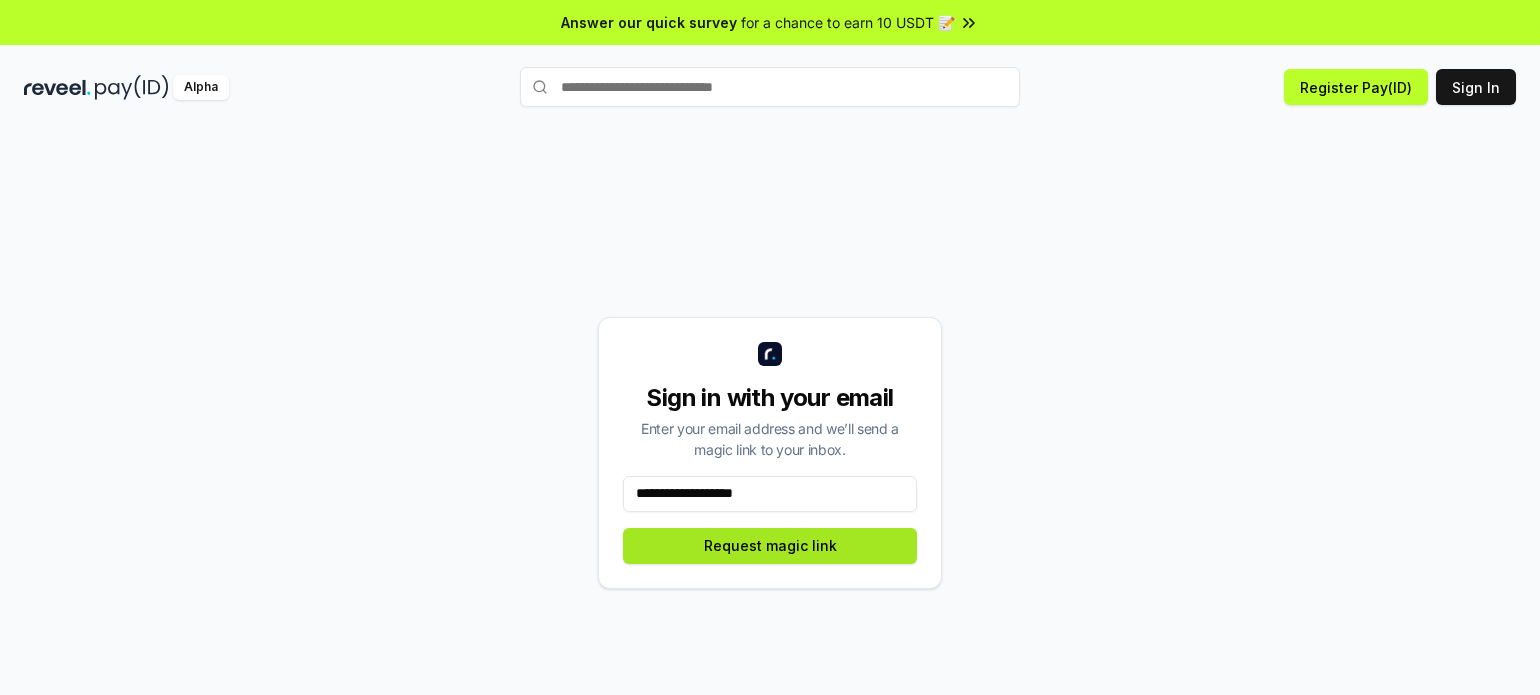 type on "**********" 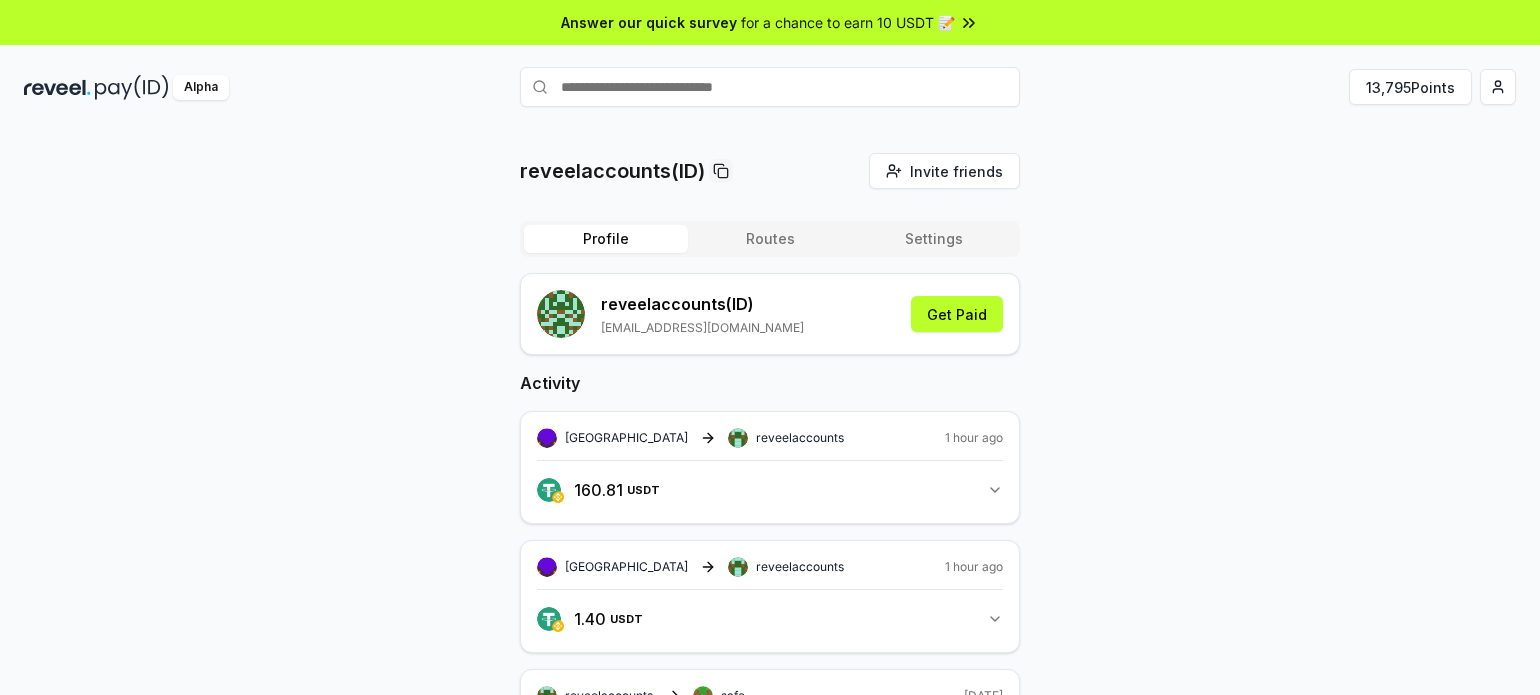 scroll, scrollTop: 0, scrollLeft: 0, axis: both 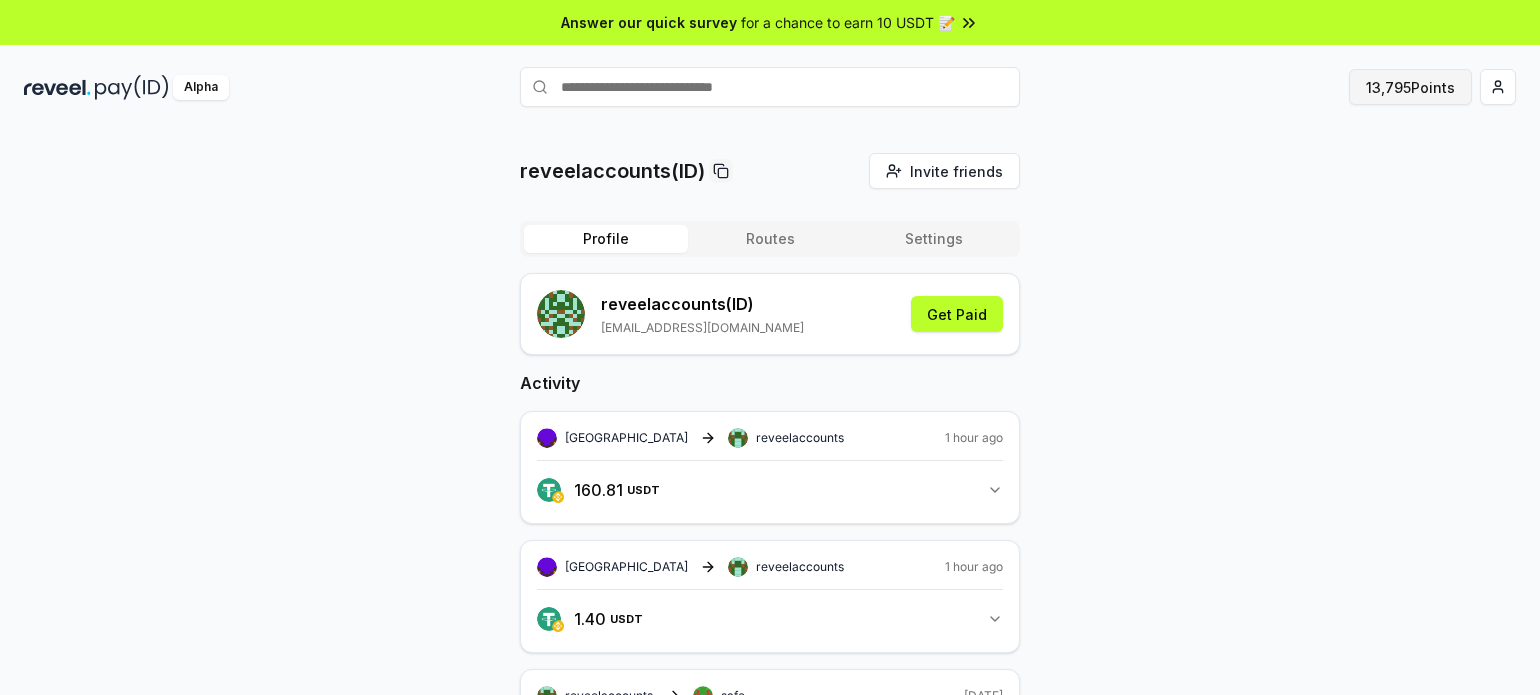 click on "13,795  Points" at bounding box center (1410, 87) 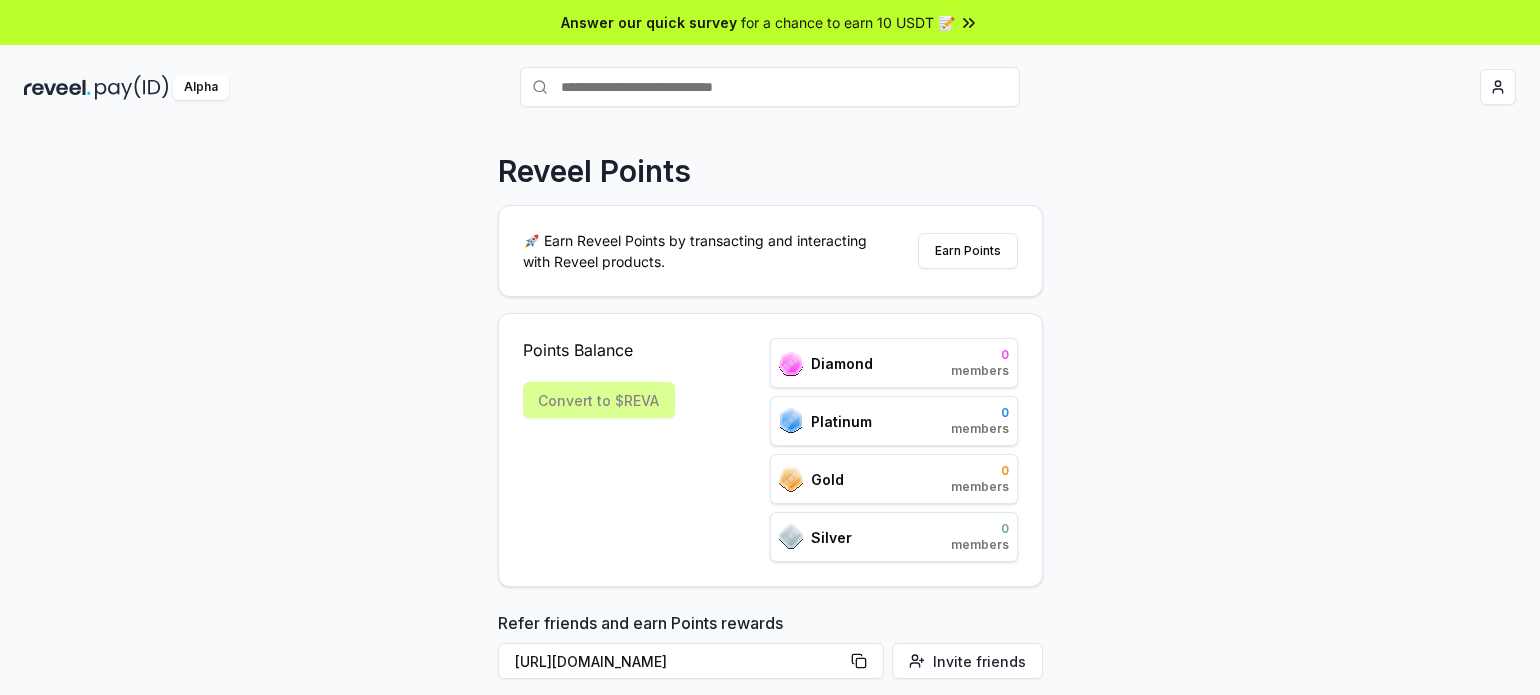 scroll, scrollTop: 0, scrollLeft: 0, axis: both 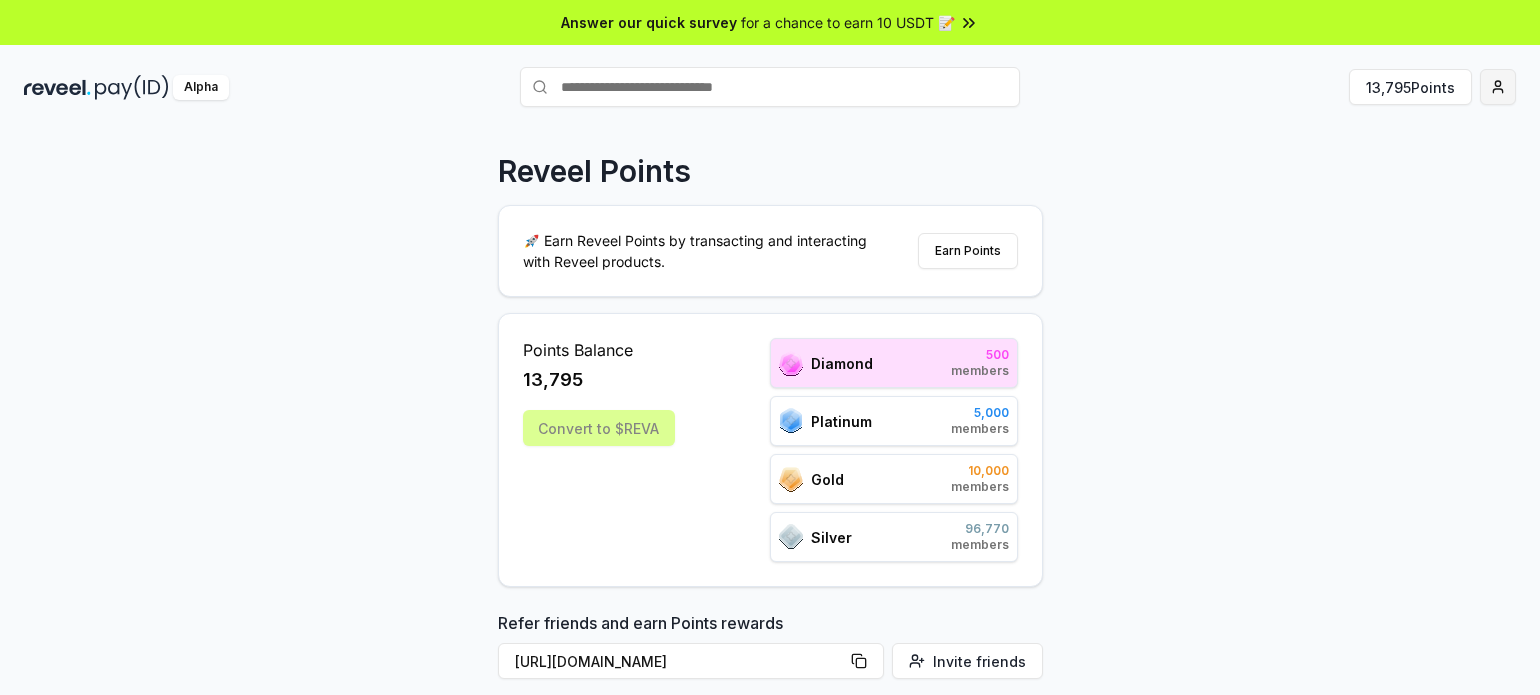 click on "Answer our quick survey for a chance to earn 10 USDT 📝 Alpha   13,795  Points Reveel Points  🚀 Earn Reveel Points by transacting and interacting with Reveel products. Earn Points Points Balance  13,795 Convert to $[PERSON_NAME] 500 members Platinum 5,000 members Gold 10,000 members Silver 96,770 members Refer friends and earn Points rewards [URL][DOMAIN_NAME] Invite friends Join the discussion on Discord Join Discord     31.2K community members Leaderboard Diamond Platinum Gold Silver Rank Pay(ID) Points # 176 reveelaccounts 13,795 # 1 JamesDeeBoffin 741,398 # 2 JamesAdimabua 603,512 # 3 Deeboffingmail 521,490 # 4 wallet 427,441 # 5 Codeblackchinchin 384,203 # 6 crypto1133 318,485 # 7 mohan111eee 311,640 # 8 indchi 310,785 # 9 timelyelbow5548 257,595 # 10 gingerterritory4 248,546 Previous 1 2 3 4 5 More pages 50 Next" at bounding box center [770, 347] 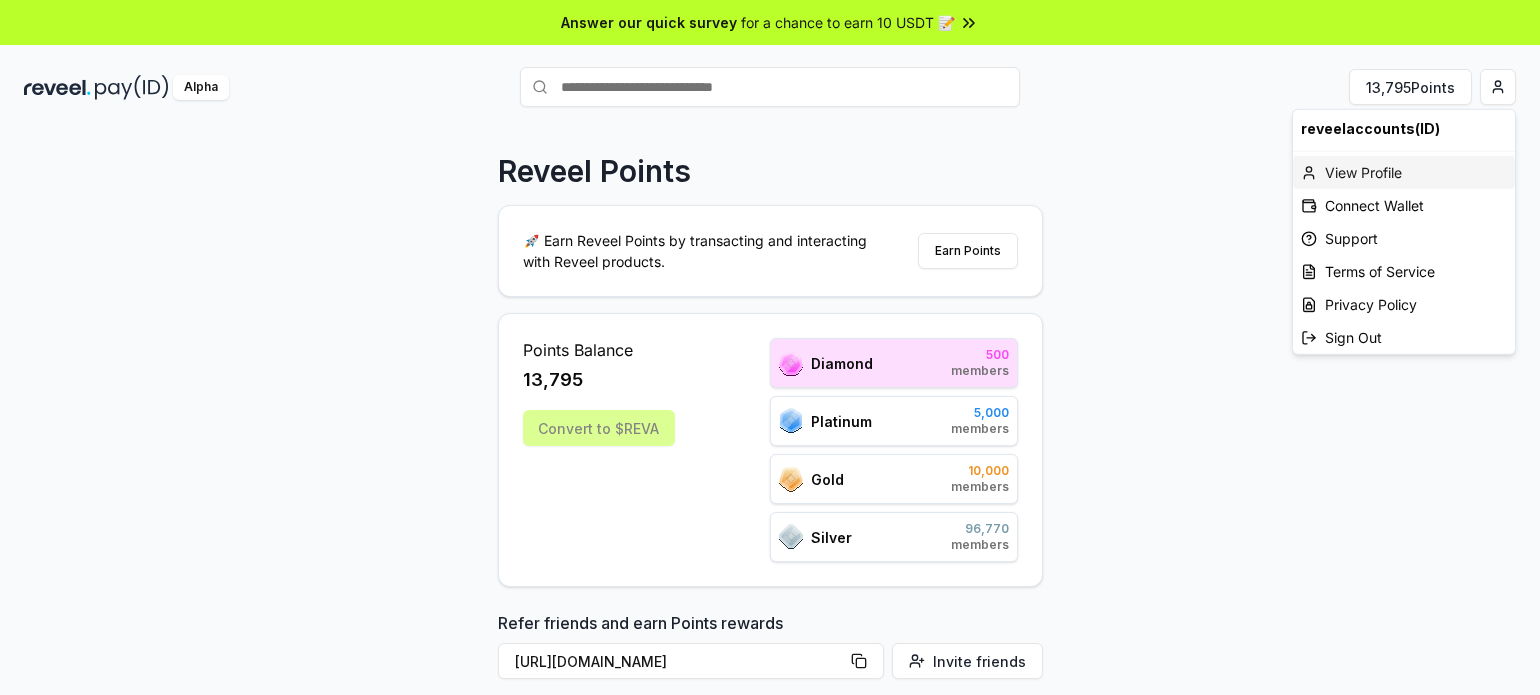 click on "View Profile" at bounding box center (1404, 172) 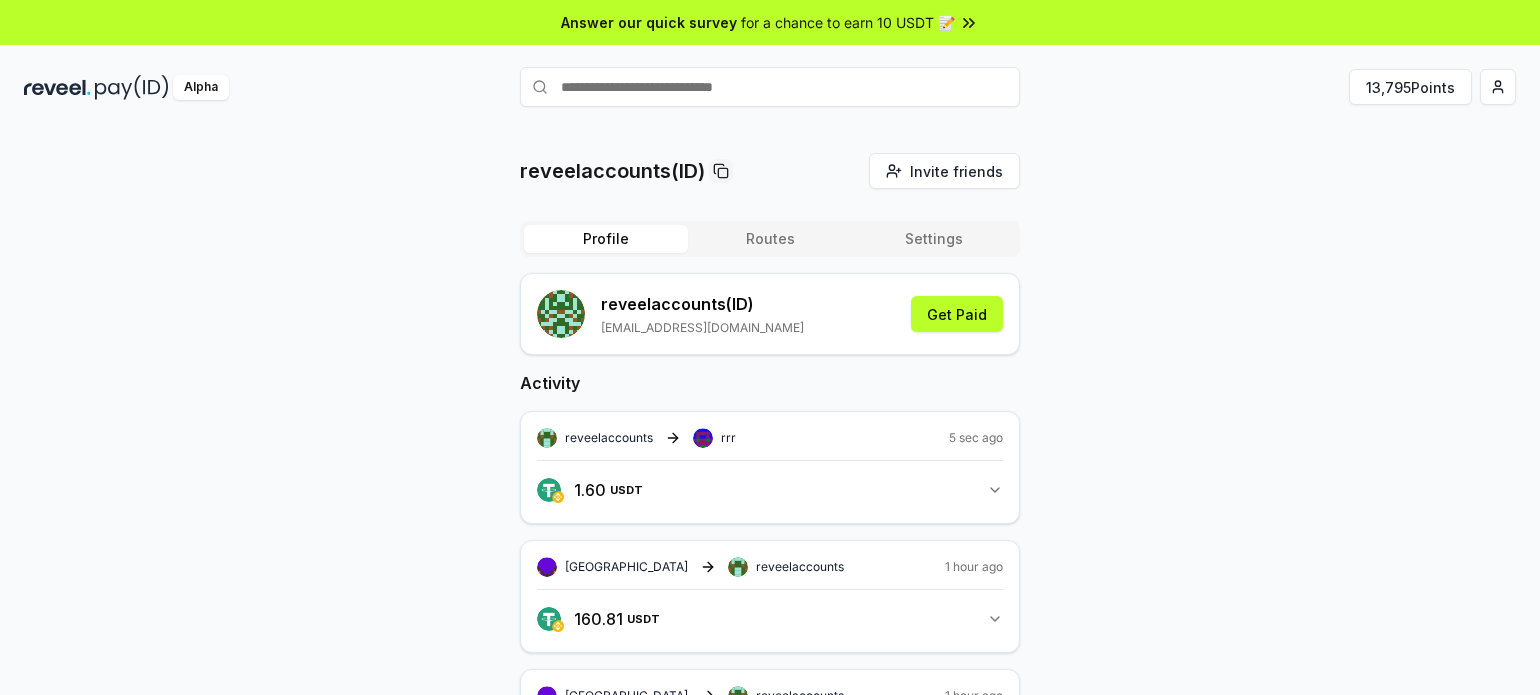 scroll, scrollTop: 0, scrollLeft: 0, axis: both 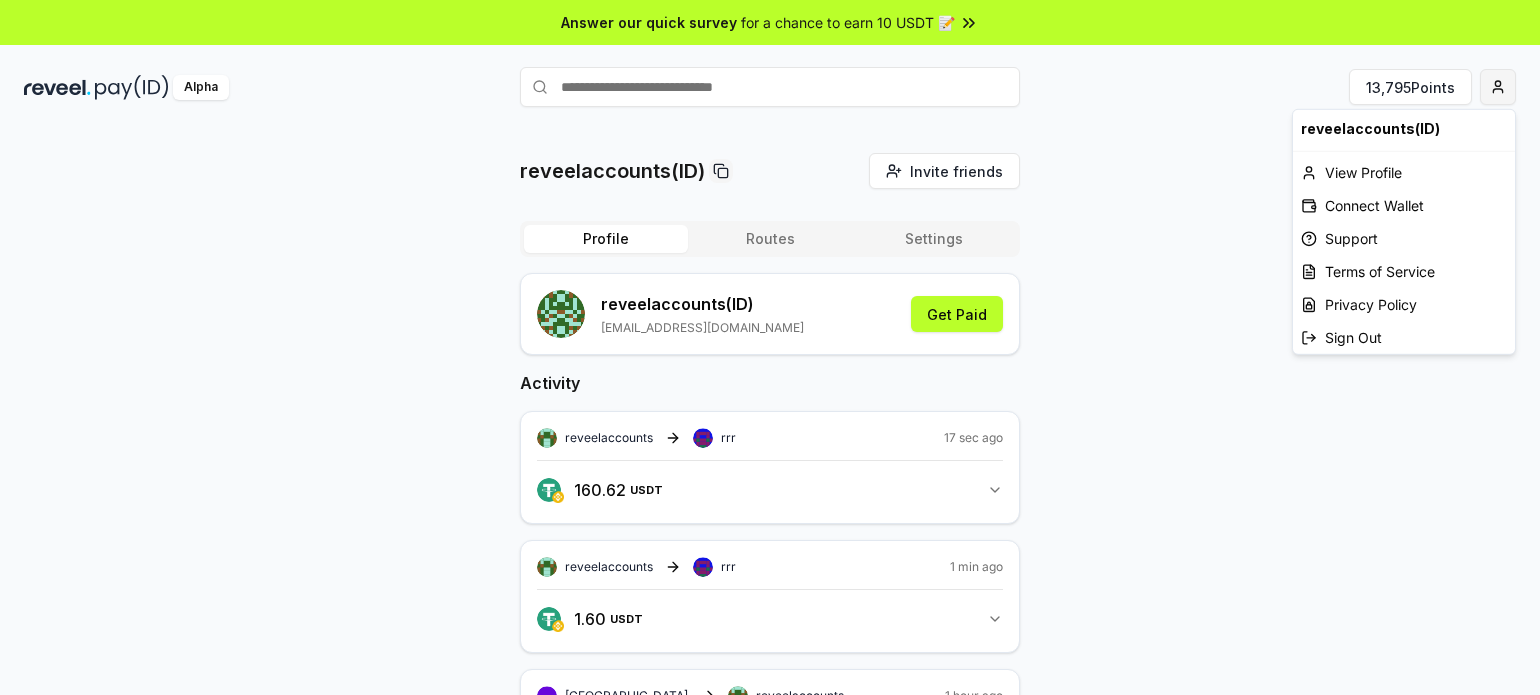 click on "Answer our quick survey for a chance to earn 10 USDT 📝 Alpha   13,795  Points reveelaccounts(ID) Invite friends Invite Profile Routes Settings reveelaccounts (ID) [EMAIL_ADDRESS][DOMAIN_NAME] Get Paid Activity reveelaccounts rrr 17 sec ago 160.62 USDT 160.62 USDT reveelaccounts rrr 1 min ago 1.60 USDT 1.6 USDT [GEOGRAPHIC_DATA] reveelaccounts 1 hour ago 160.81 USDT 160.81 USDT [GEOGRAPHIC_DATA] reveelaccounts 1 hour ago 1.40 USDT 1.4 USDT reveelaccounts safe [DATE] 308.86 USDT 308.86 USDT reveelaccounts safe [DATE] 1.11 USDT 1.11 USDT fish reveelaccounts [DATE] 308.68 USDT 308.68 USDT fish reveelaccounts [DATE] 1.30 USDT 1.3 USDT reveelaccounts own [DATE] 309 USDT 309 USDT reveelaccounts own [DATE] 1 USDT 1 USDT reveelaccounts(ID)   View Profile   Connect Wallet   Support   Terms of Service   Privacy Policy   Sign Out" at bounding box center (770, 347) 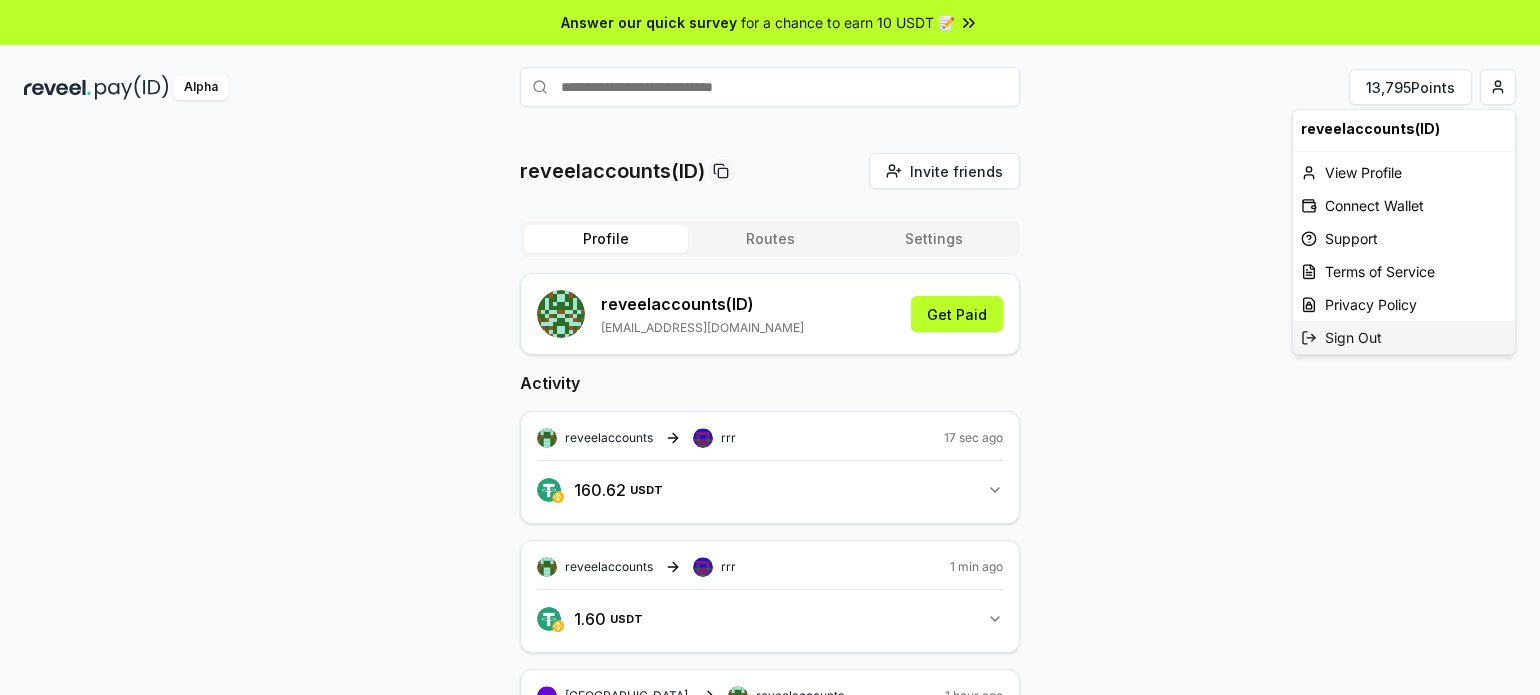 click on "Sign Out" at bounding box center (1404, 337) 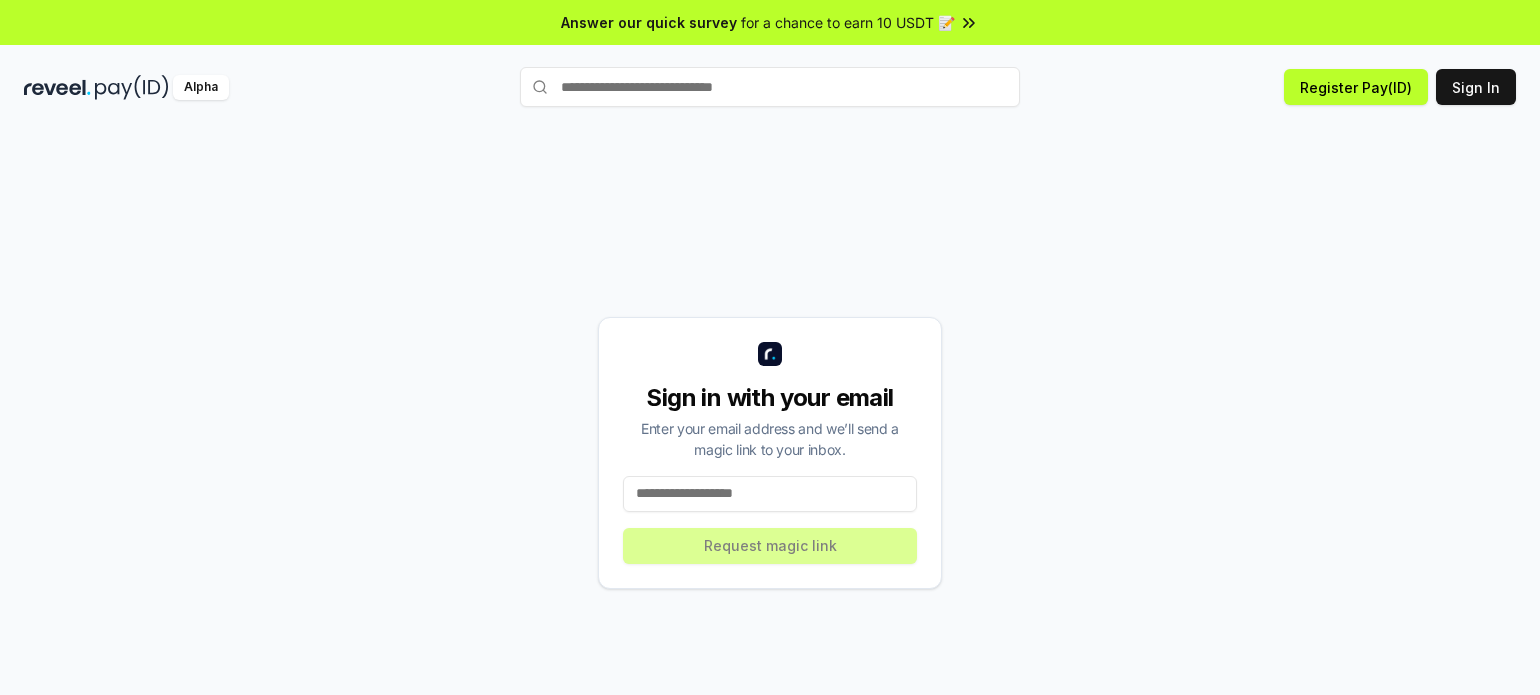 scroll, scrollTop: 0, scrollLeft: 0, axis: both 